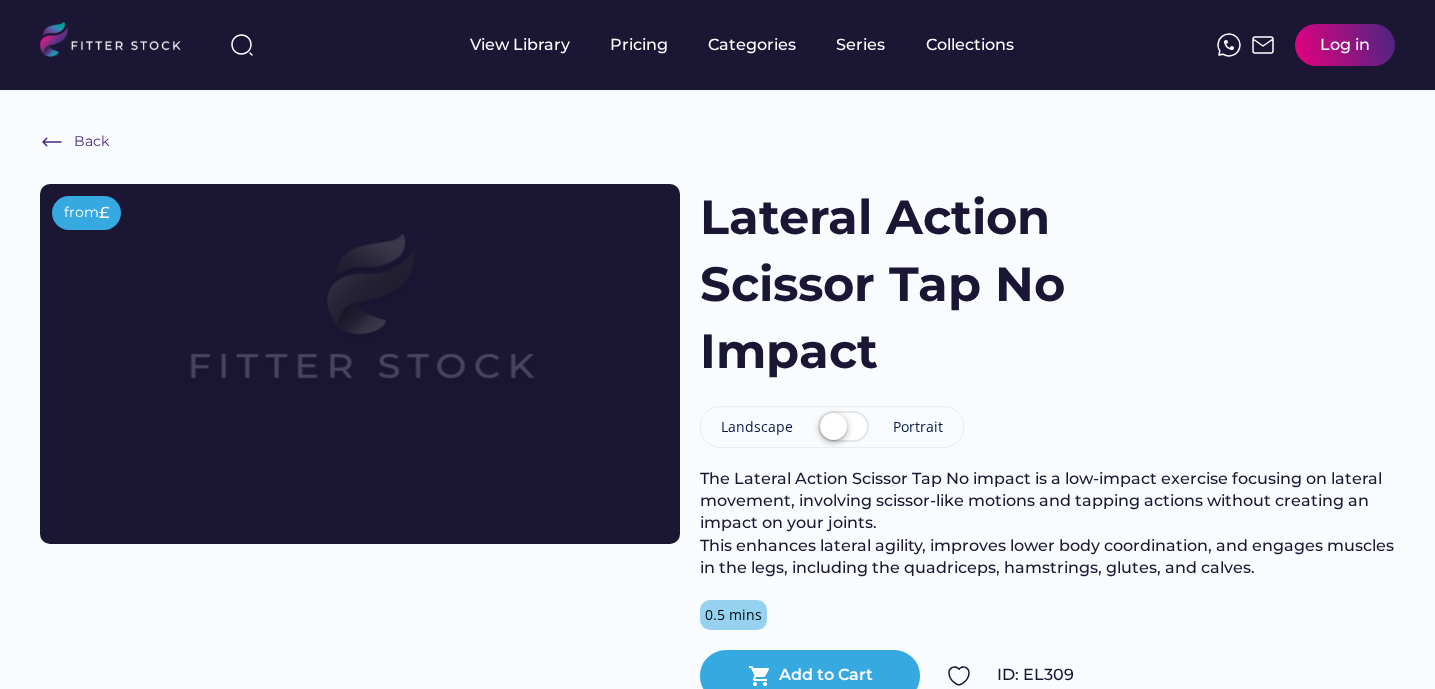 scroll, scrollTop: 0, scrollLeft: 0, axis: both 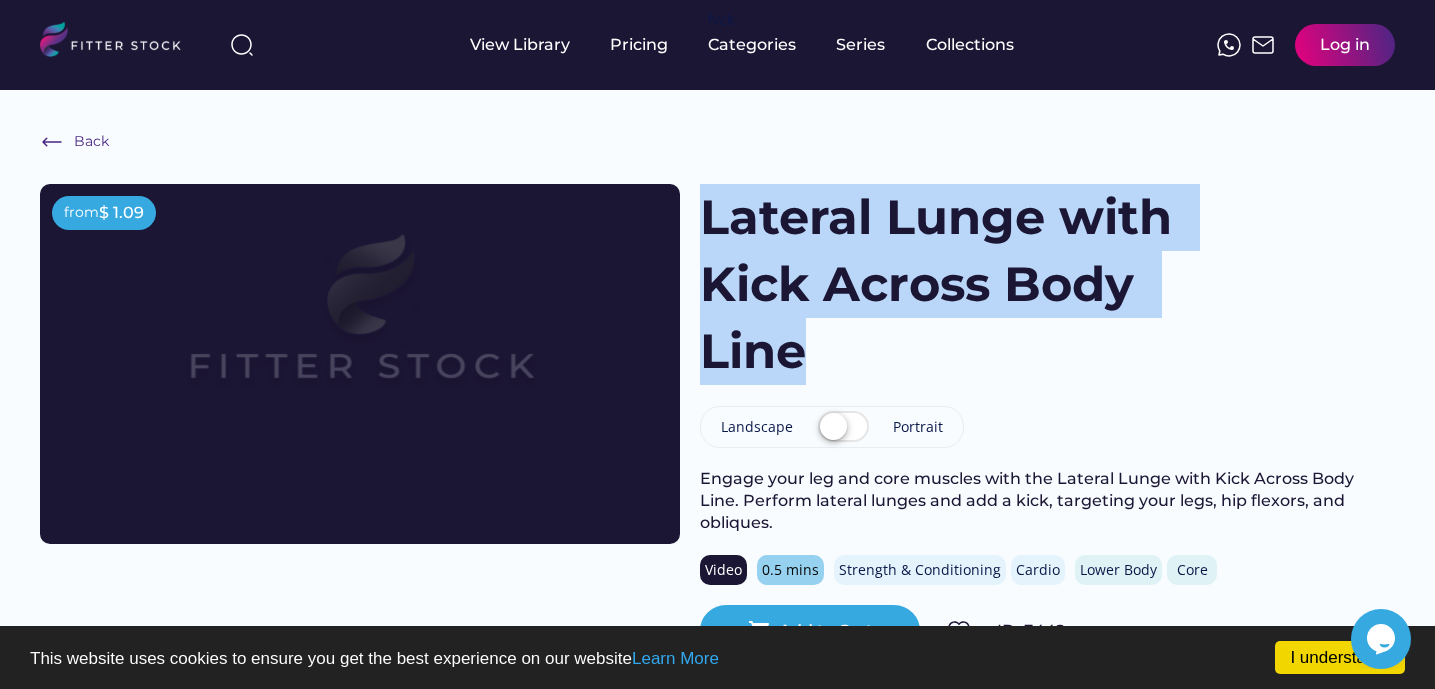 drag, startPoint x: 712, startPoint y: 226, endPoint x: 812, endPoint y: 337, distance: 149.40215 